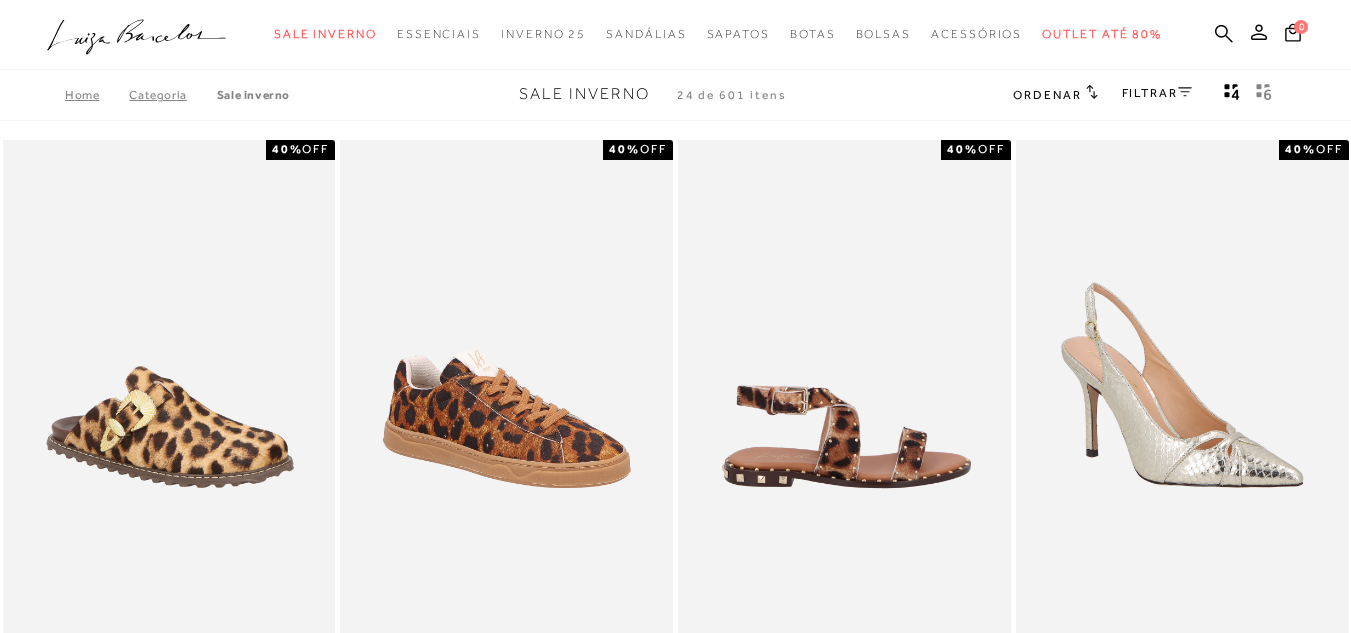 scroll, scrollTop: 0, scrollLeft: 0, axis: both 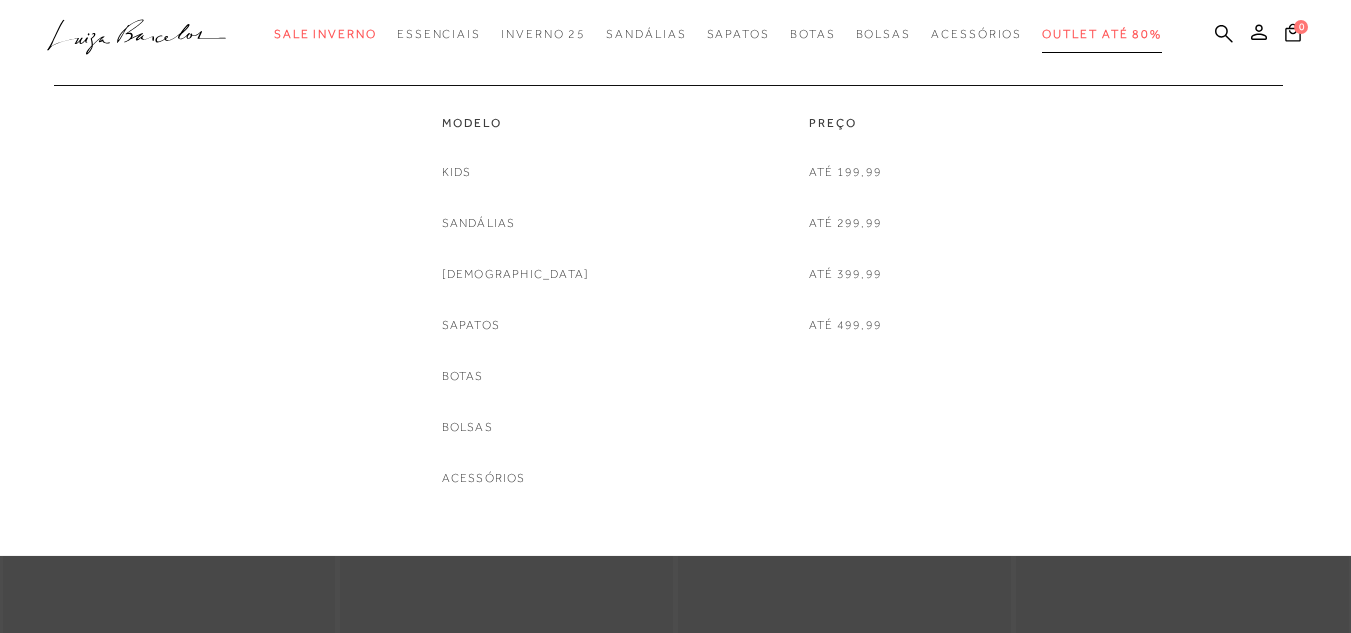 click on "Outlet até 80%" at bounding box center [1102, 34] 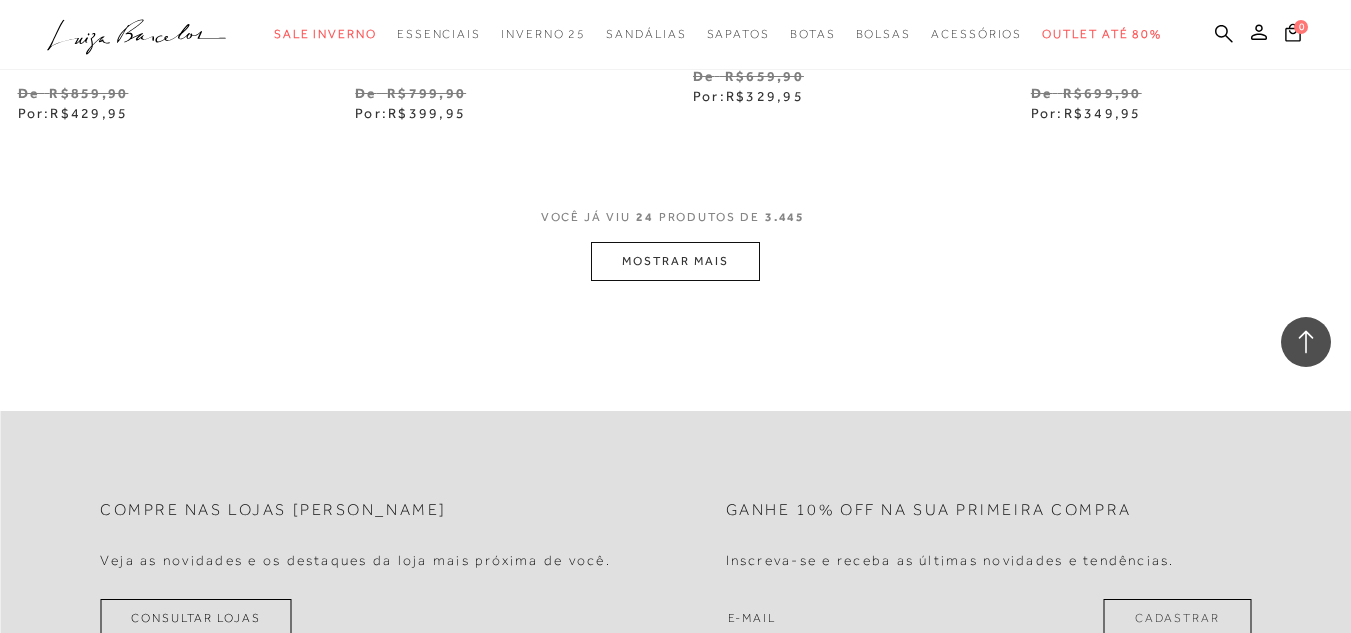 scroll, scrollTop: 4000, scrollLeft: 0, axis: vertical 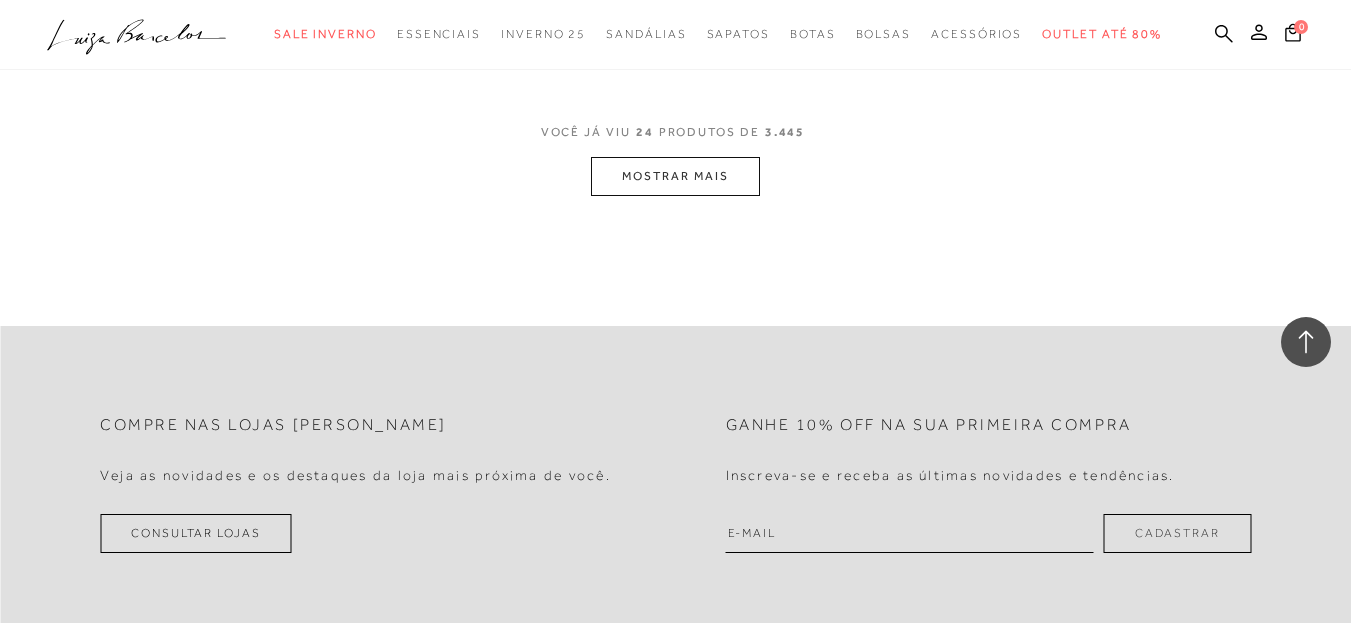 click on "MOSTRAR MAIS" at bounding box center [675, 176] 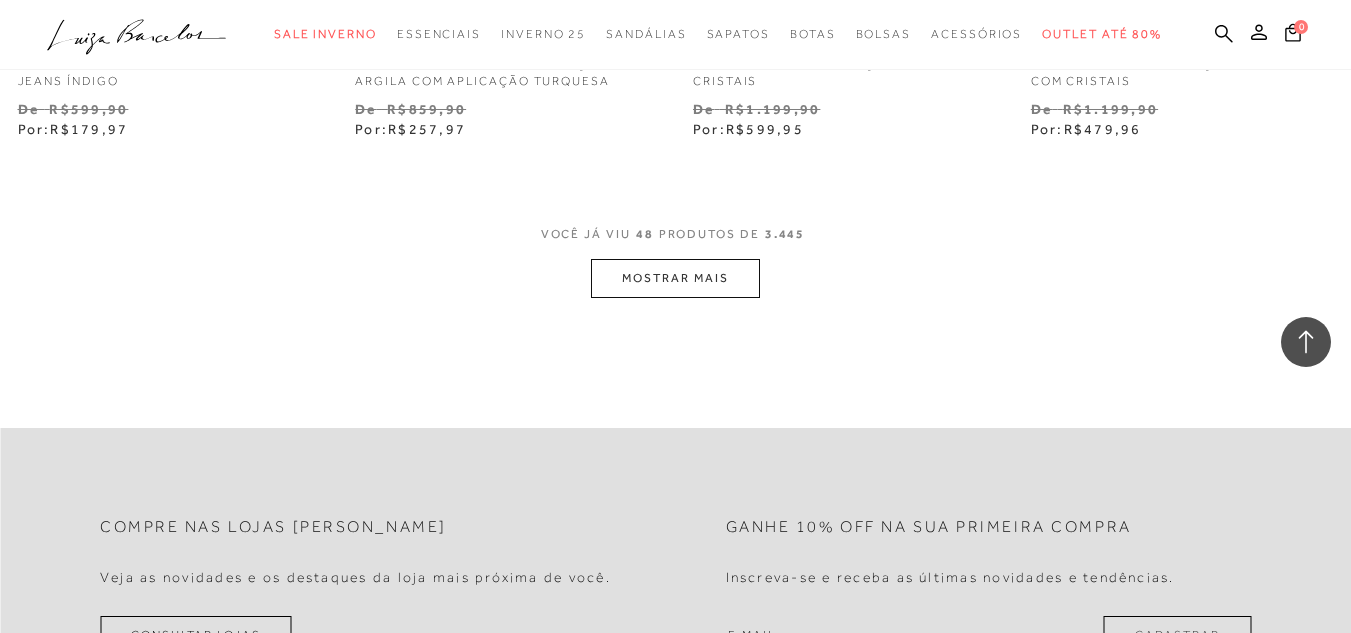 scroll, scrollTop: 7600, scrollLeft: 0, axis: vertical 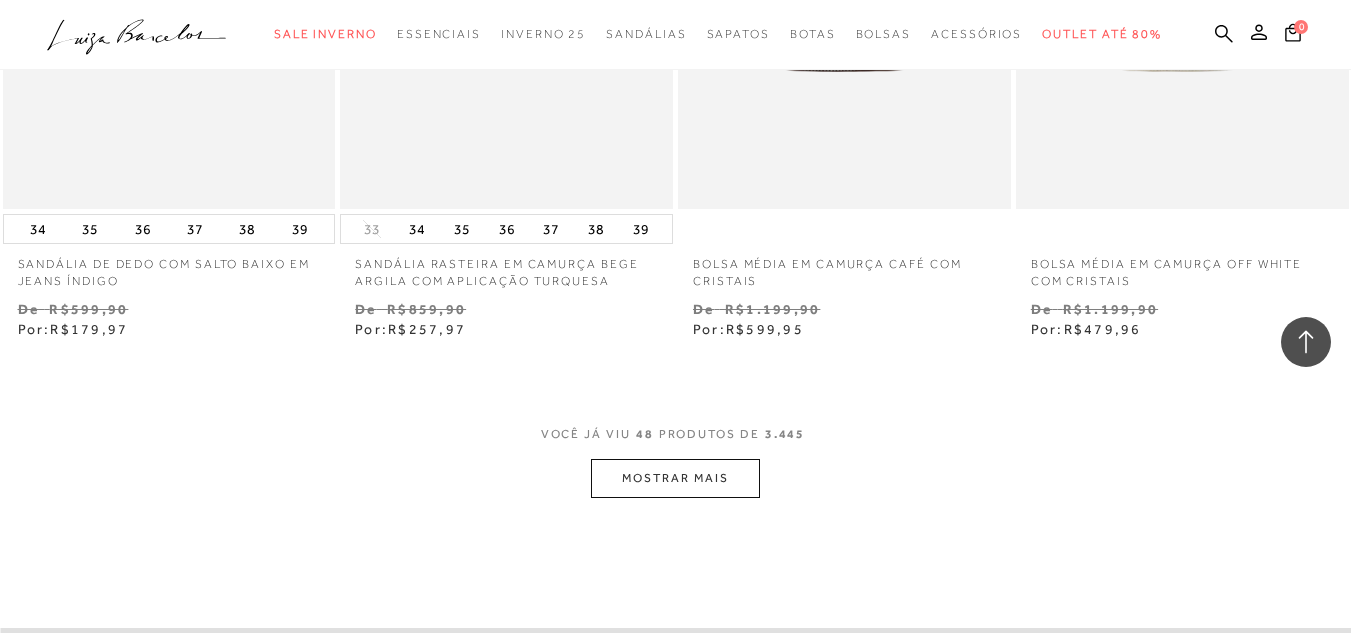 click on "MOSTRAR MAIS" at bounding box center (675, 478) 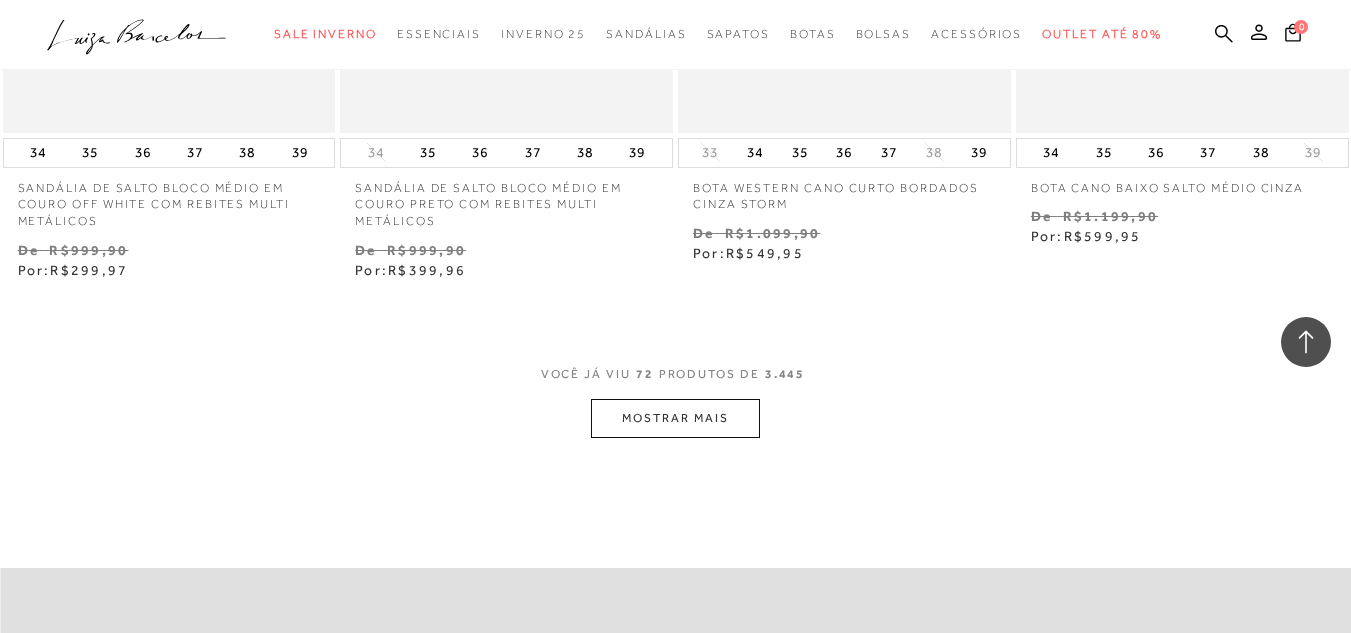 scroll, scrollTop: 11800, scrollLeft: 0, axis: vertical 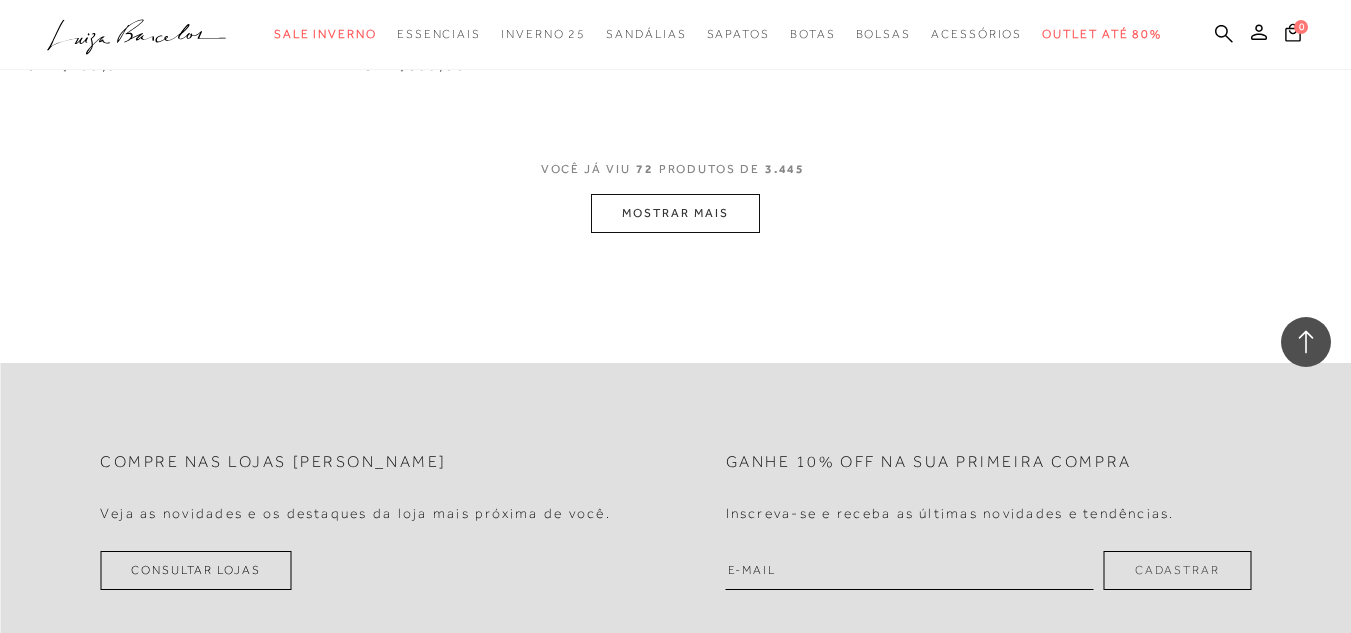 click on "MOSTRAR MAIS" at bounding box center (675, 213) 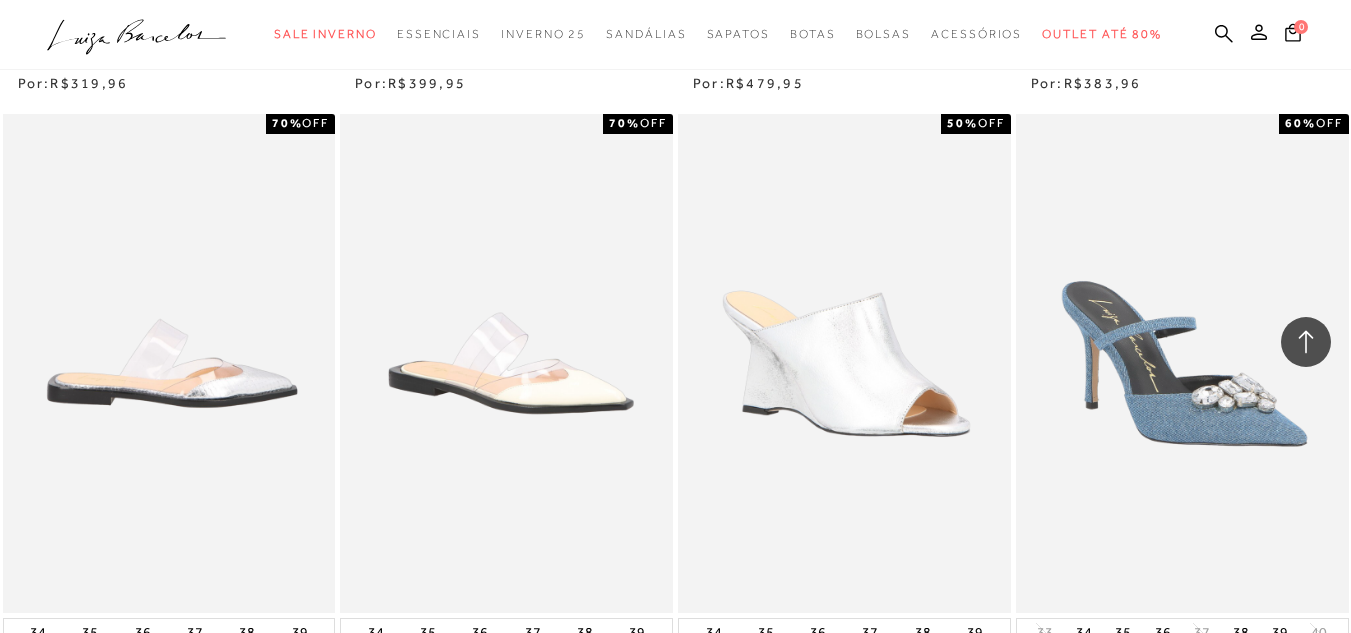 scroll, scrollTop: 14600, scrollLeft: 0, axis: vertical 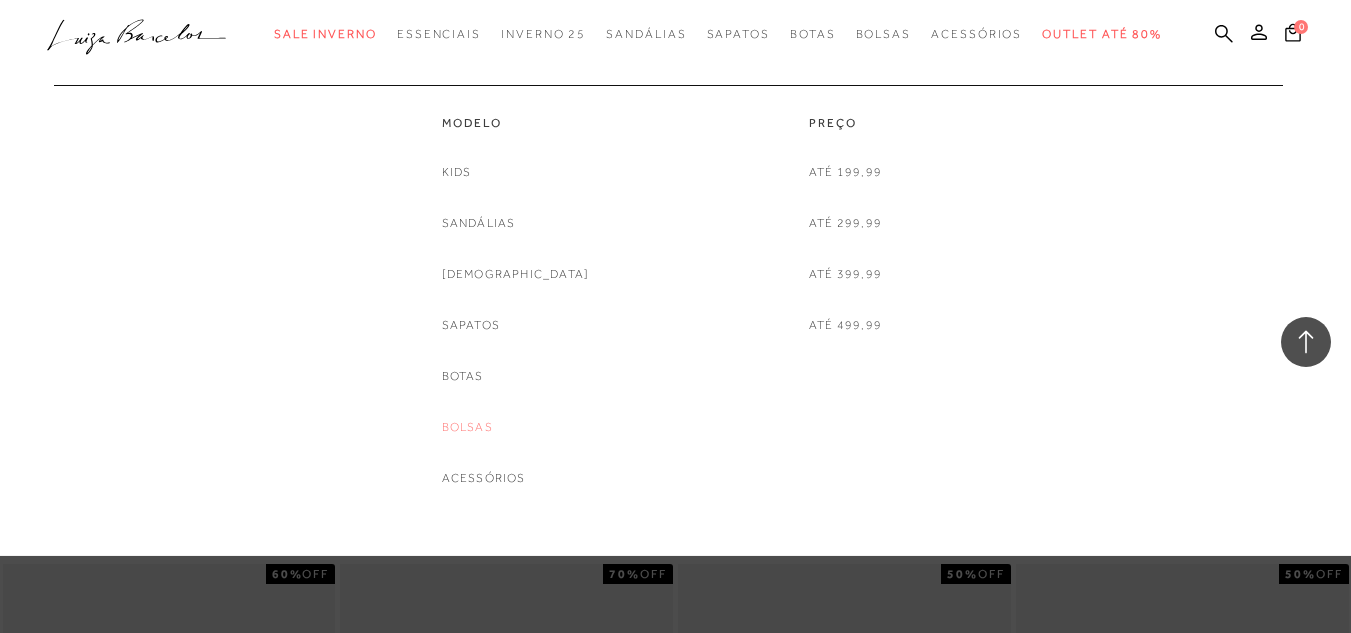 click on "Bolsas" at bounding box center (467, 427) 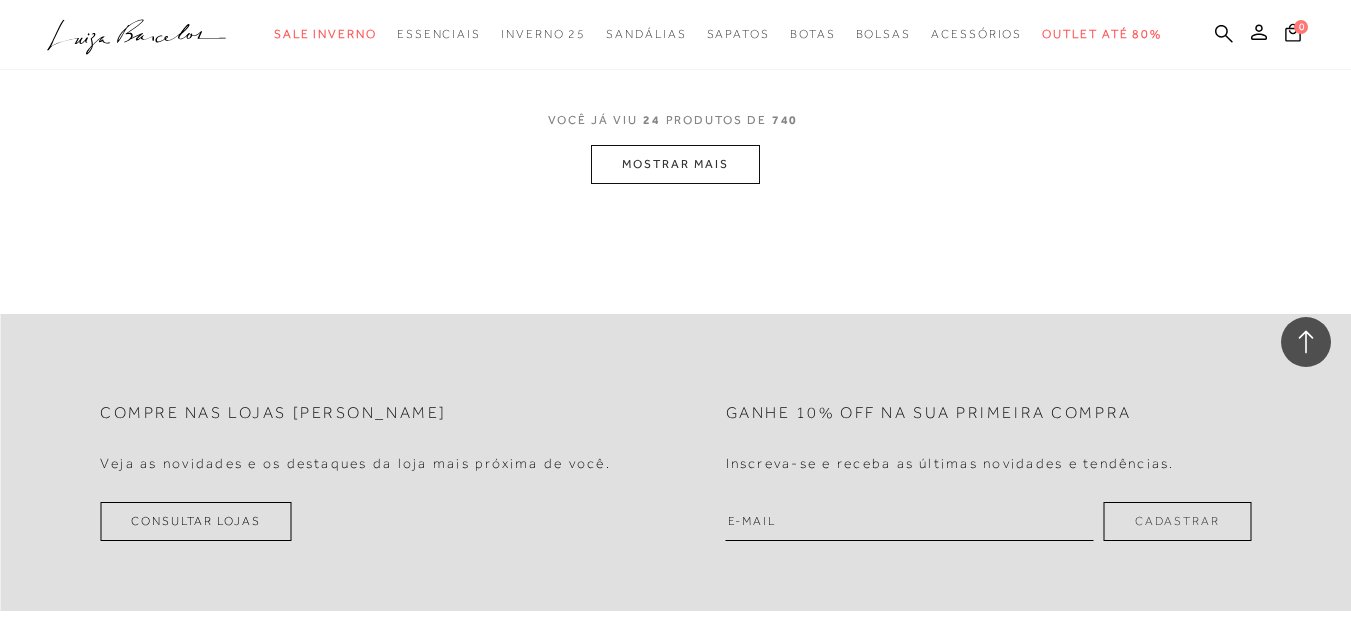 scroll, scrollTop: 4000, scrollLeft: 0, axis: vertical 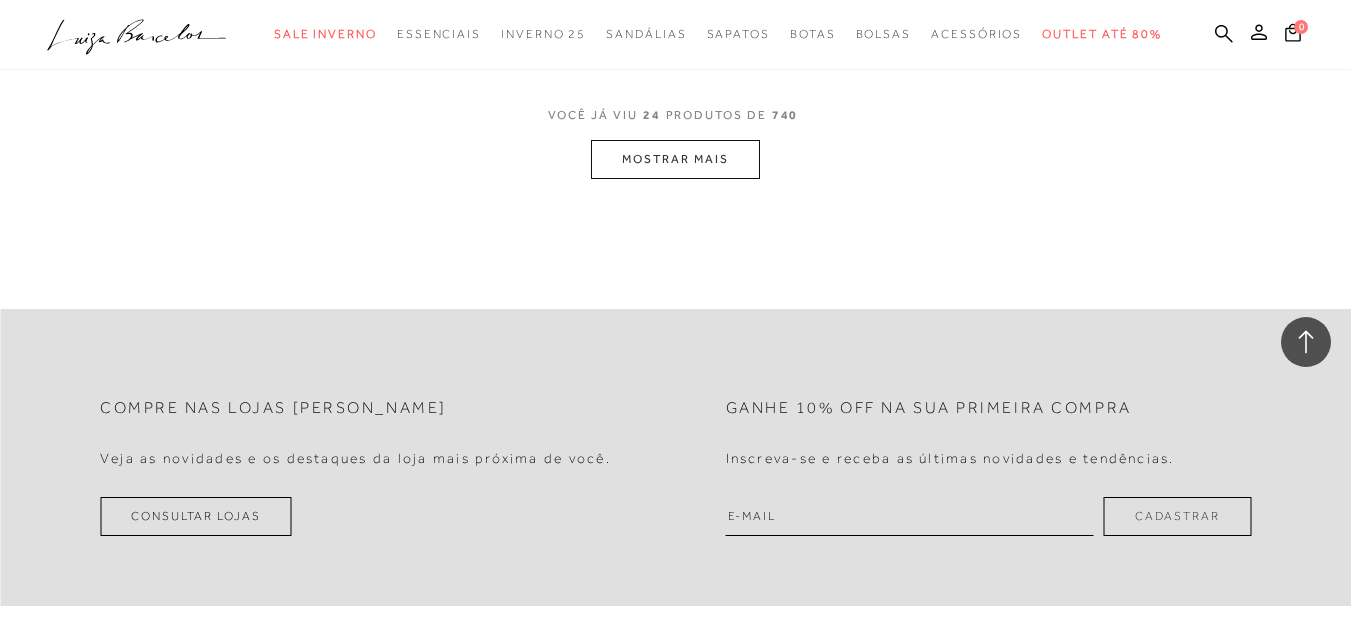 click on "MOSTRAR MAIS" at bounding box center (675, 159) 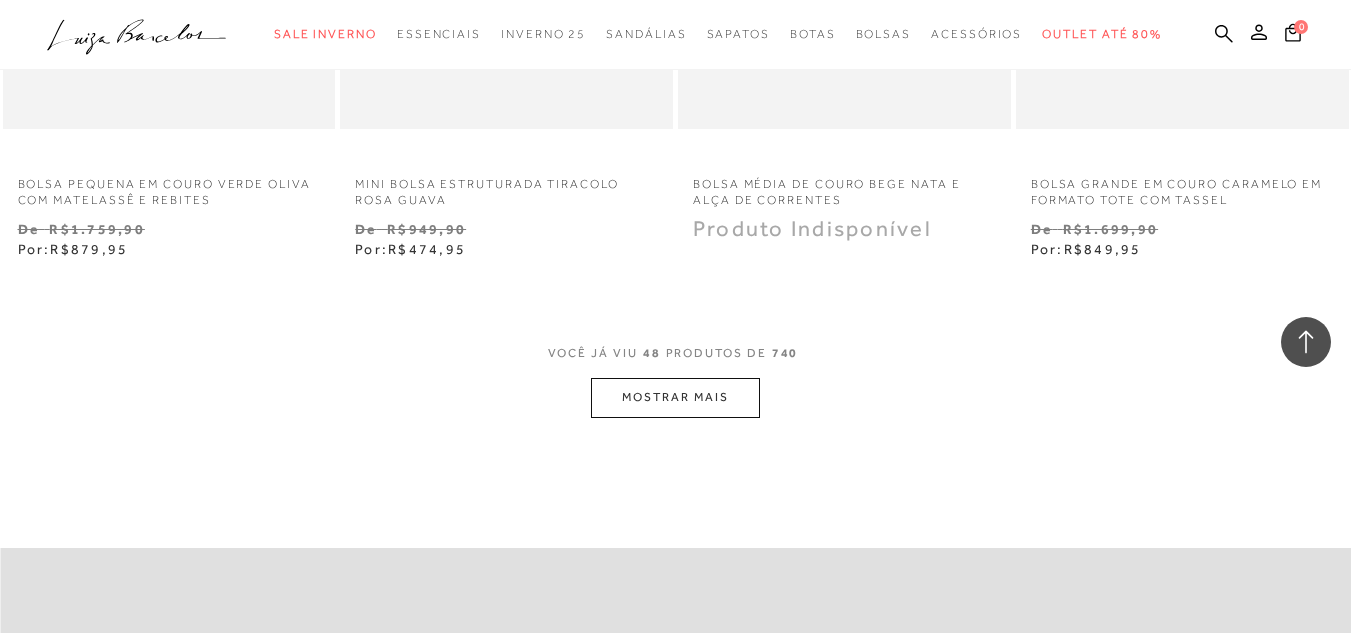 scroll, scrollTop: 7800, scrollLeft: 0, axis: vertical 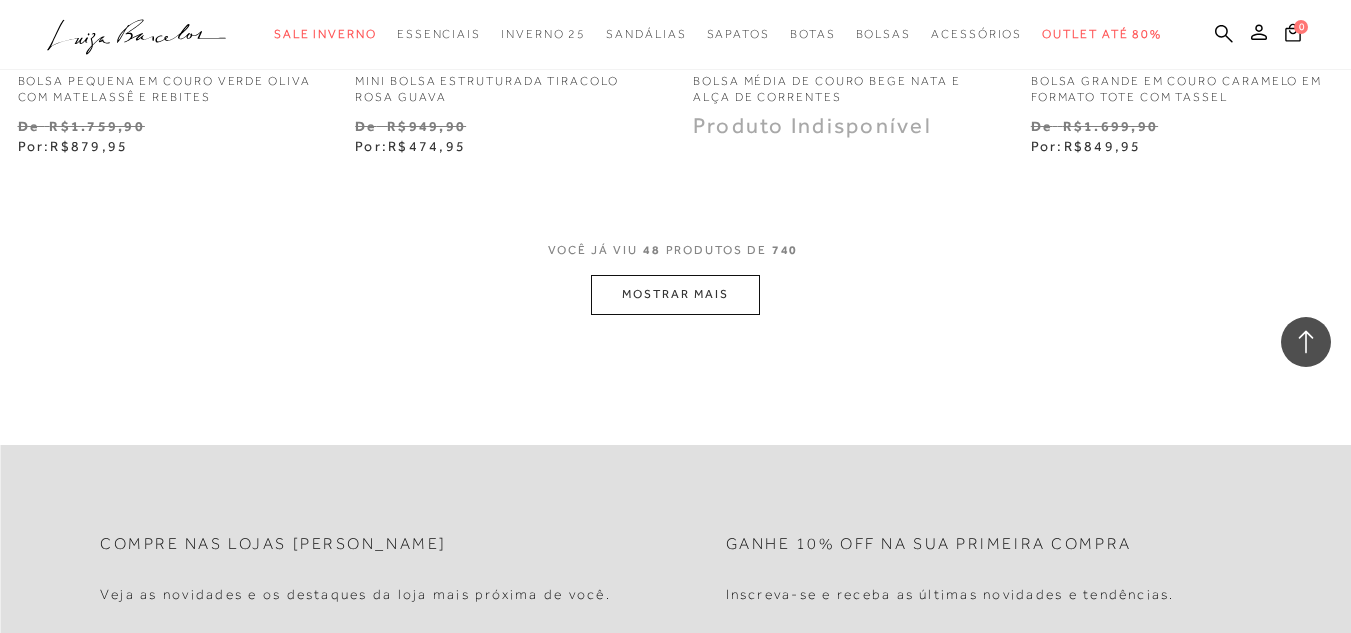 click on "MOSTRAR MAIS" at bounding box center [675, 294] 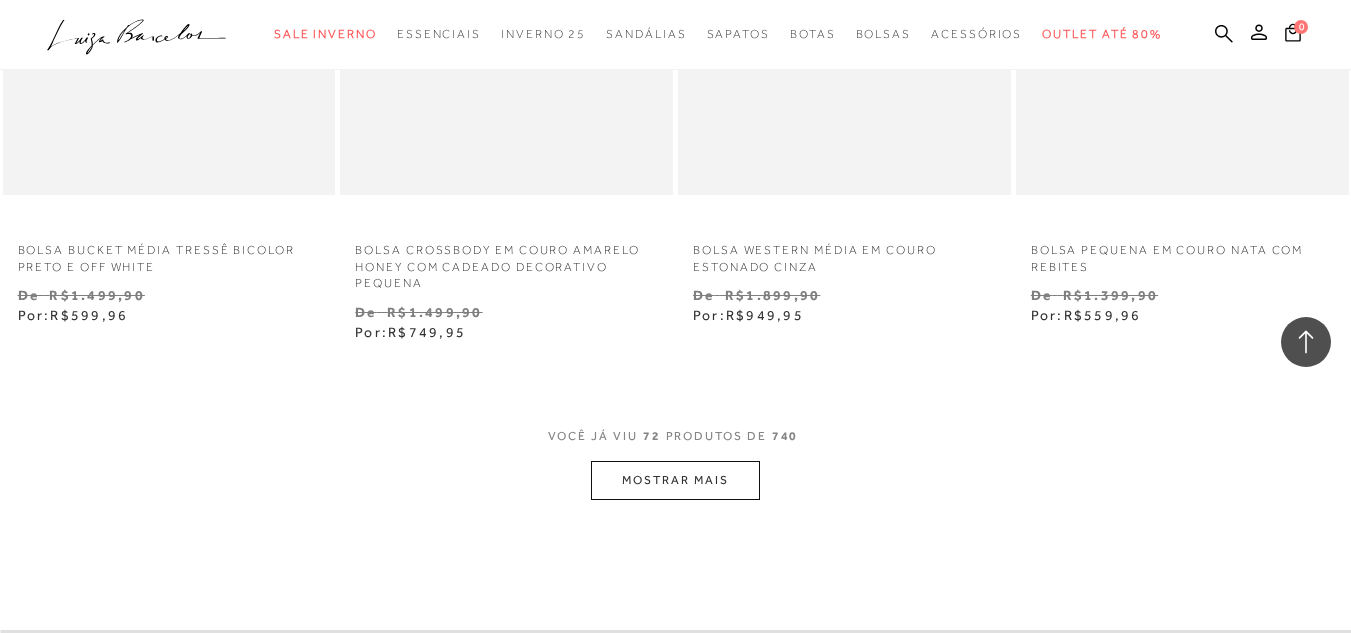 scroll, scrollTop: 11800, scrollLeft: 0, axis: vertical 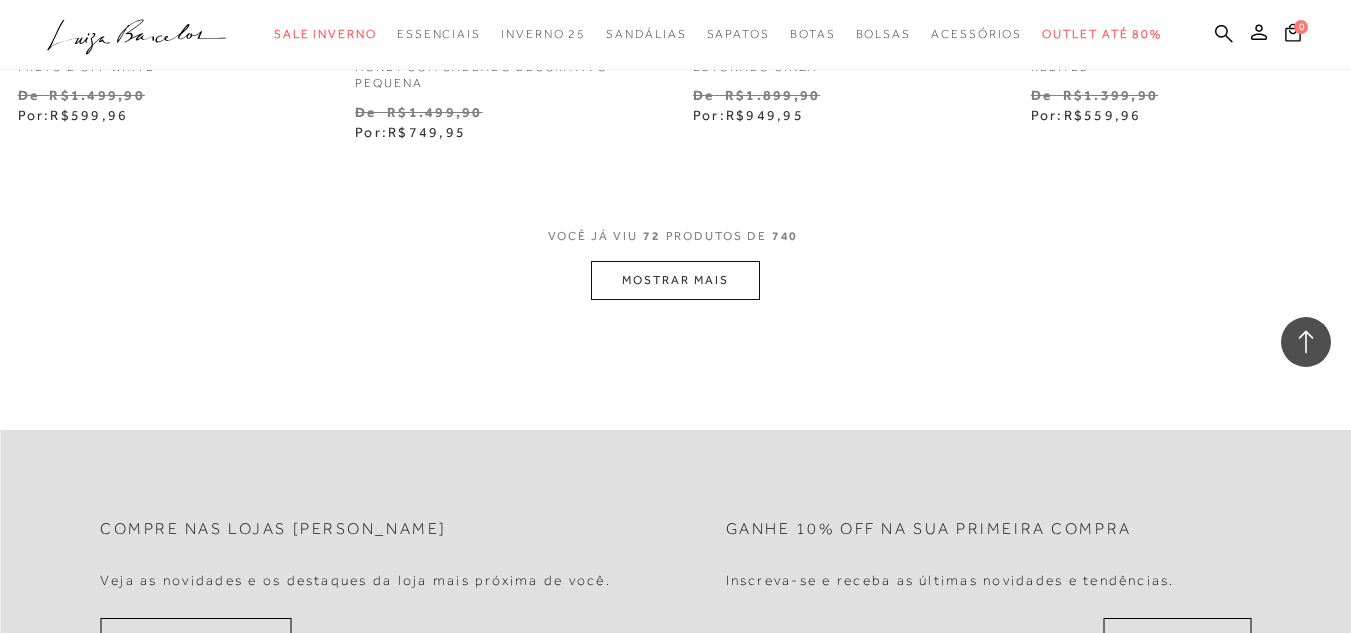 click on "MOSTRAR MAIS" at bounding box center (675, 280) 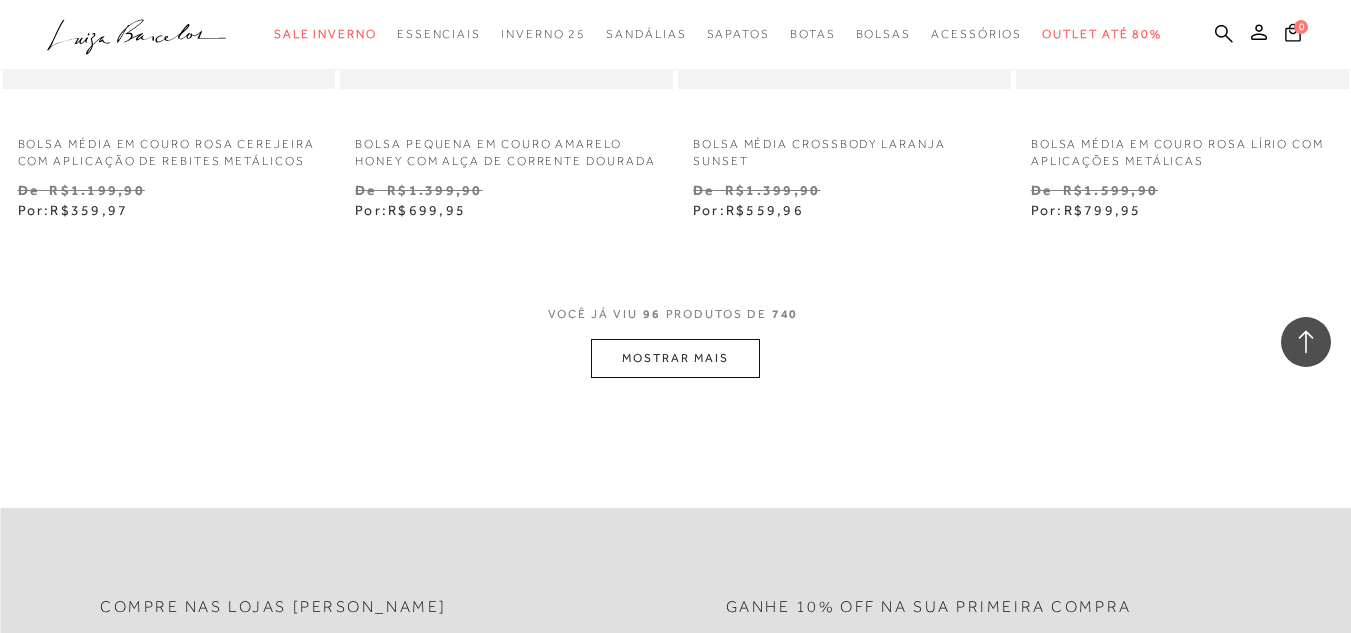 scroll, scrollTop: 15700, scrollLeft: 0, axis: vertical 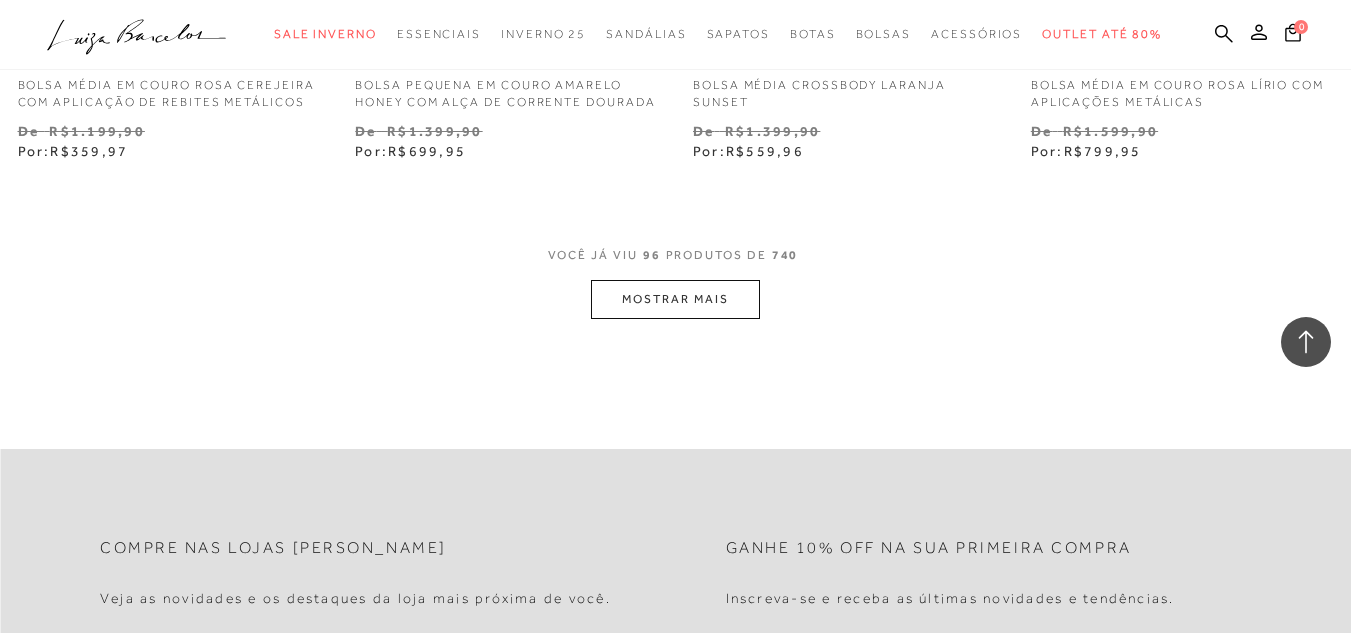 click on "MOSTRAR MAIS" at bounding box center (675, 299) 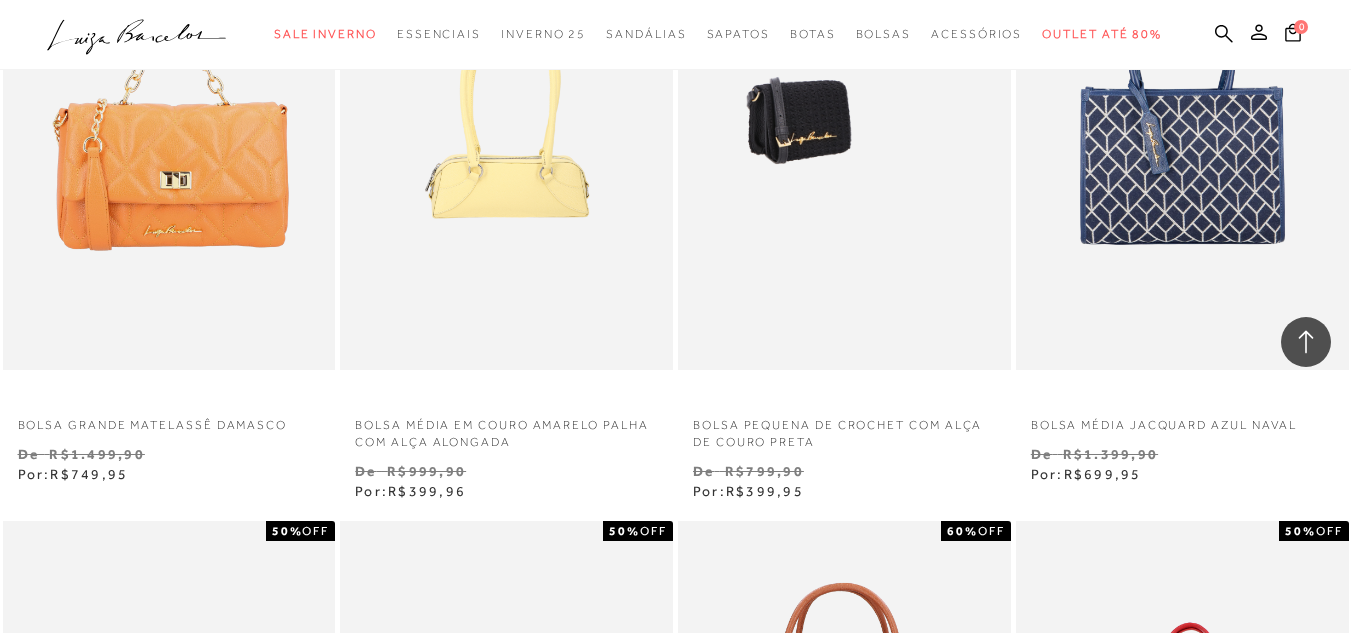 scroll, scrollTop: 18000, scrollLeft: 0, axis: vertical 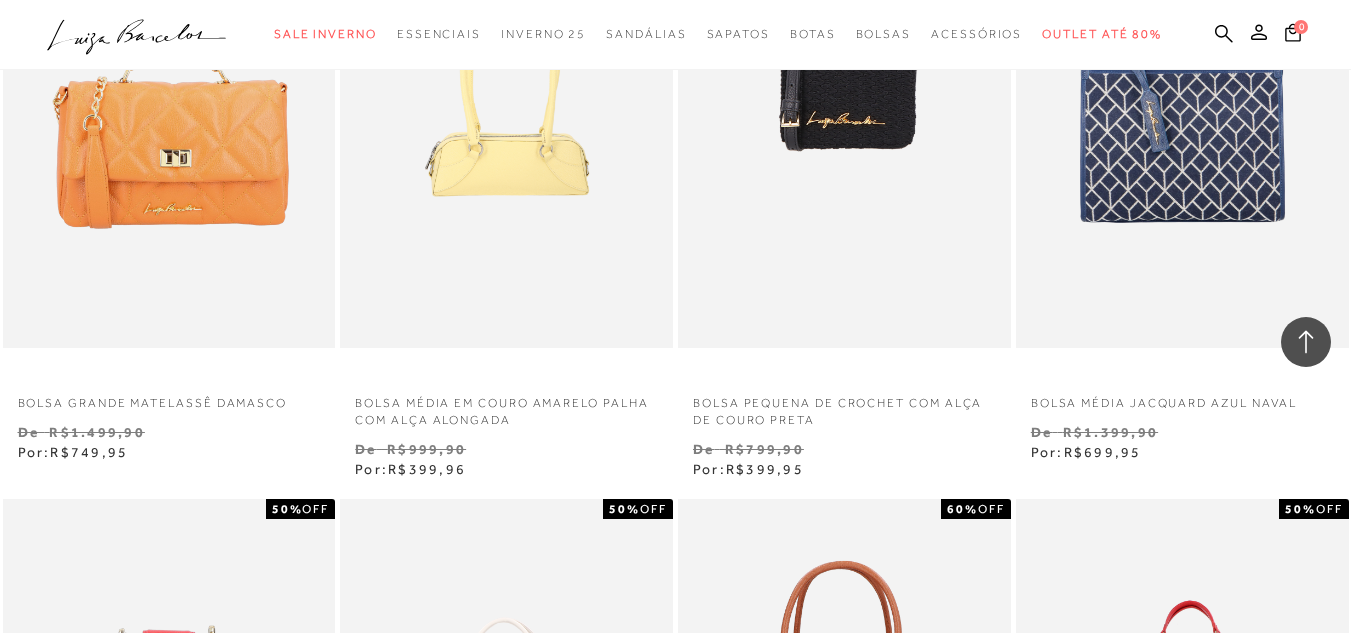 drag, startPoint x: 823, startPoint y: 236, endPoint x: 762, endPoint y: 372, distance: 149.05368 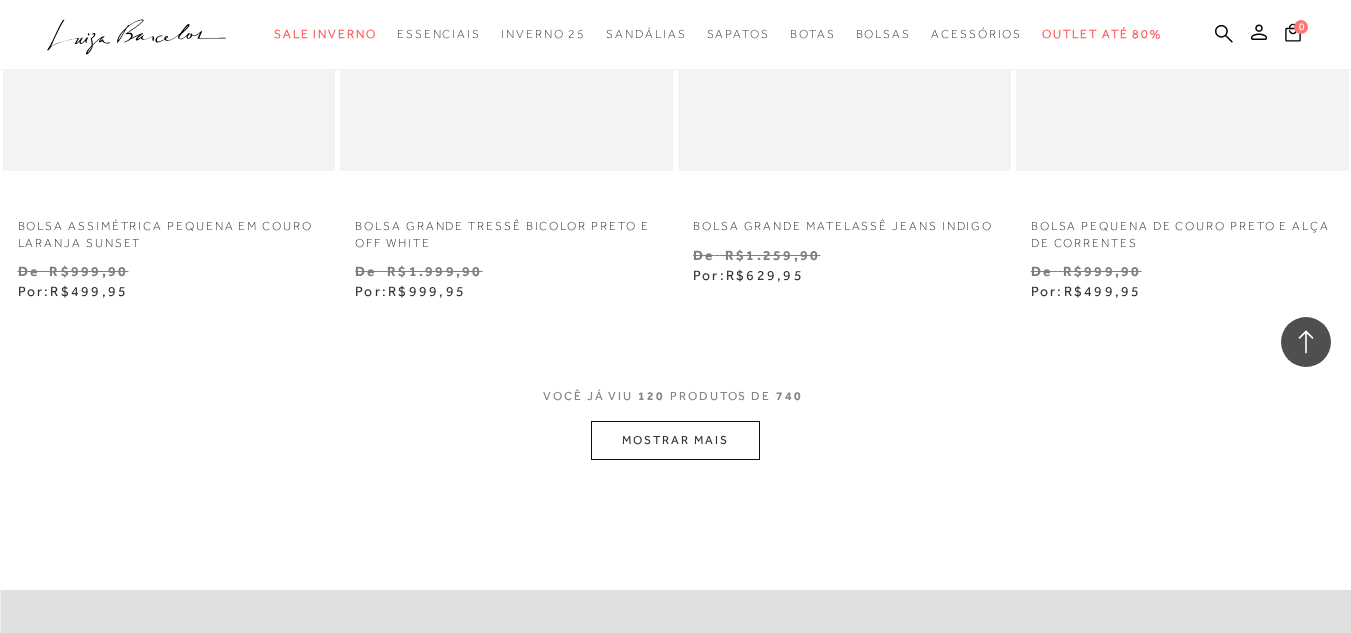 scroll, scrollTop: 19500, scrollLeft: 0, axis: vertical 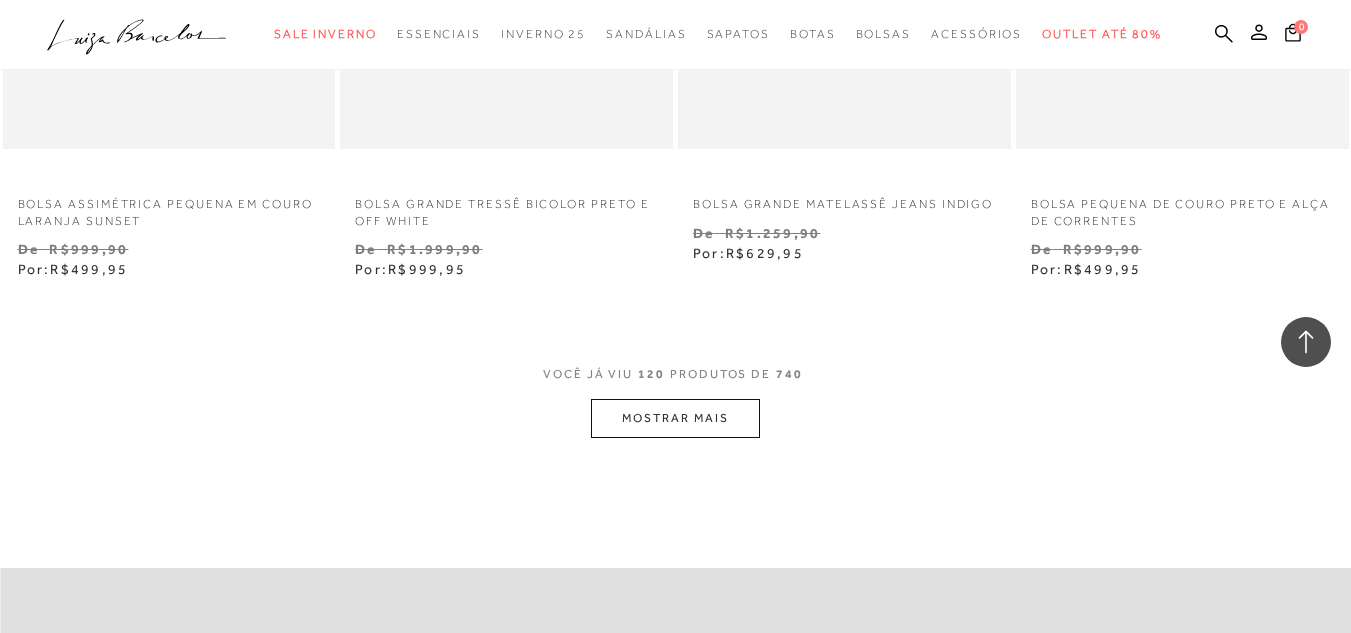 click on "MOSTRAR MAIS" at bounding box center [675, 418] 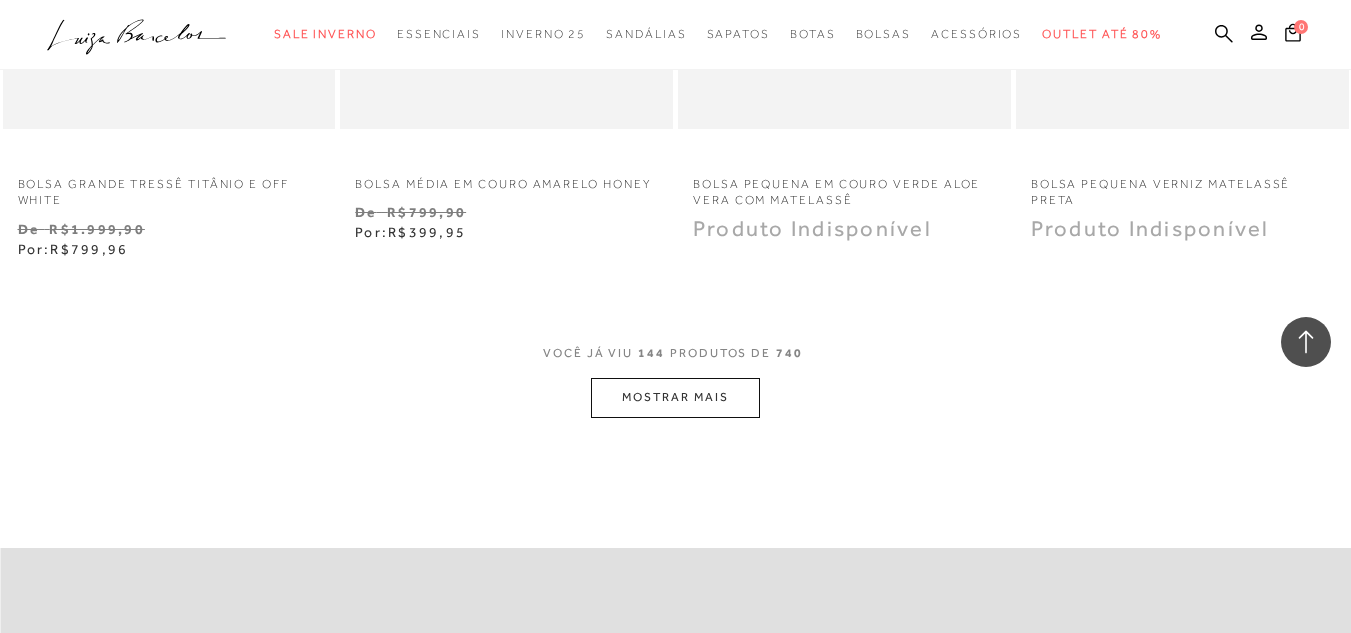 scroll, scrollTop: 23500, scrollLeft: 0, axis: vertical 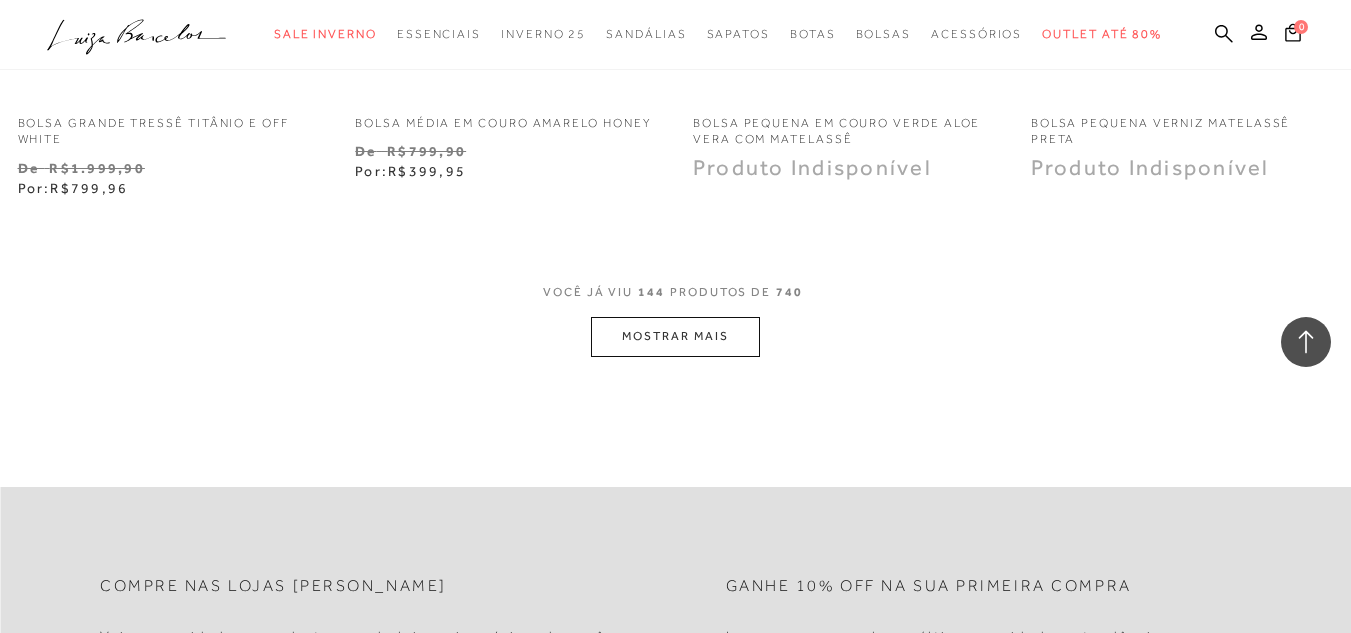click on "MOSTRAR MAIS" at bounding box center [675, 336] 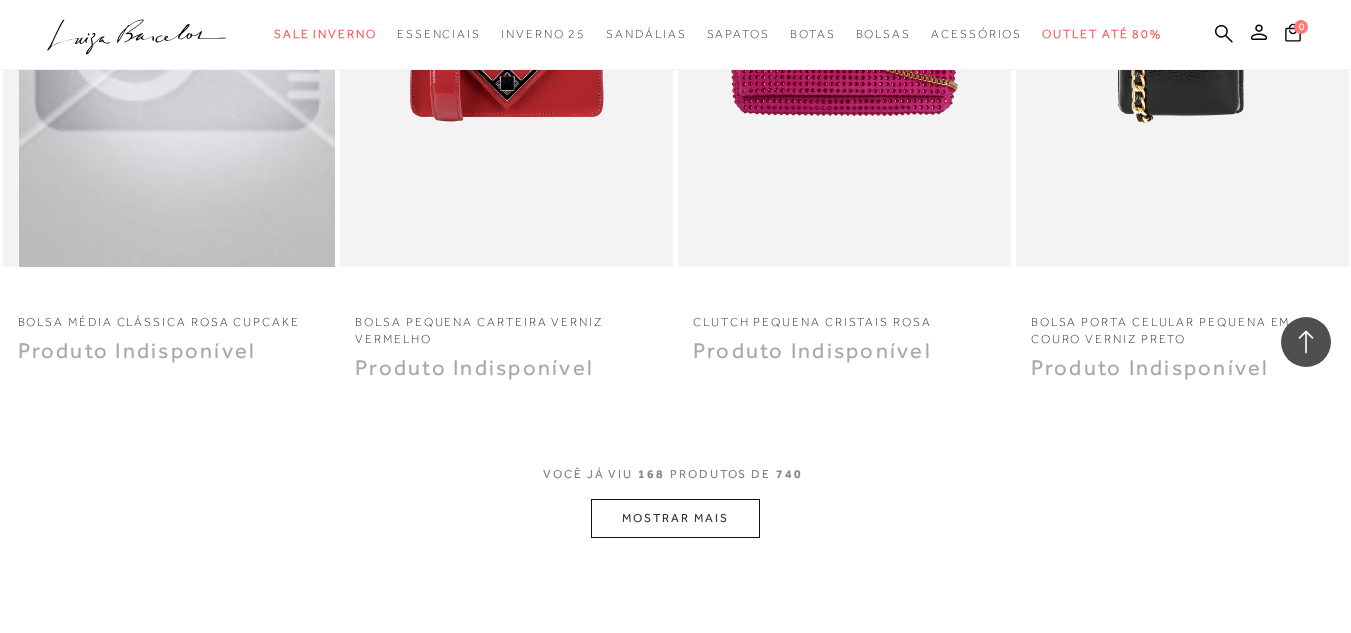 scroll, scrollTop: 27100, scrollLeft: 0, axis: vertical 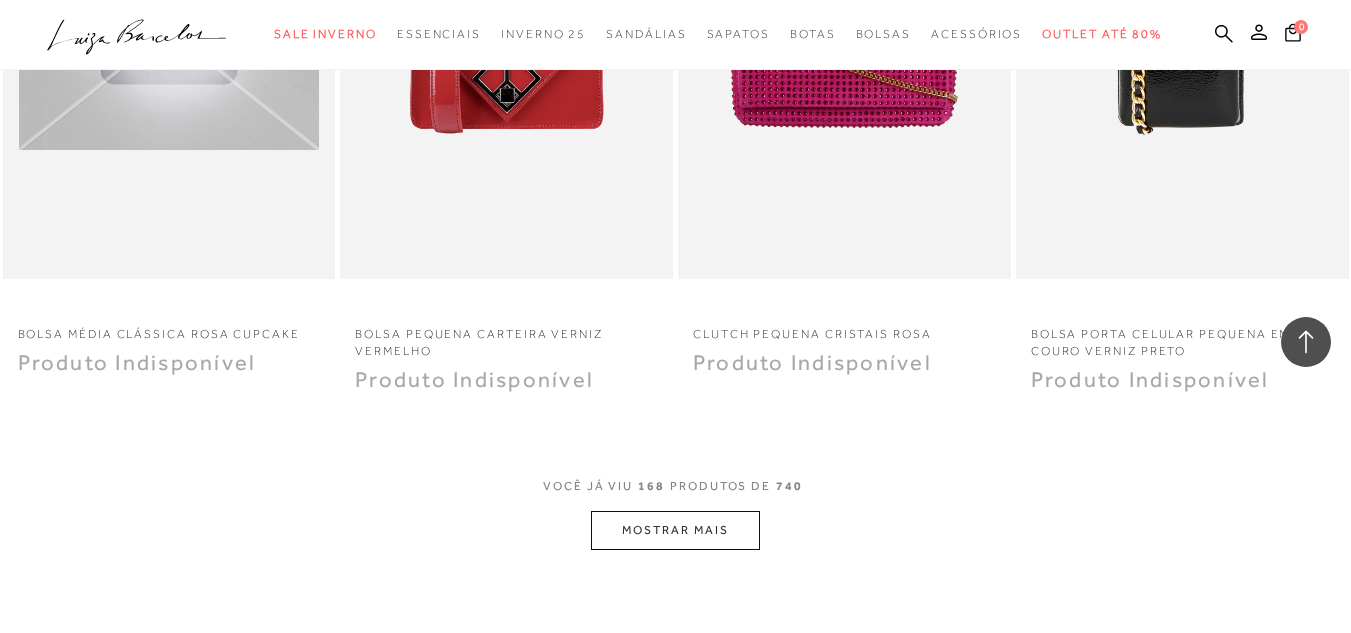 click on "MOSTRAR MAIS" at bounding box center [675, 530] 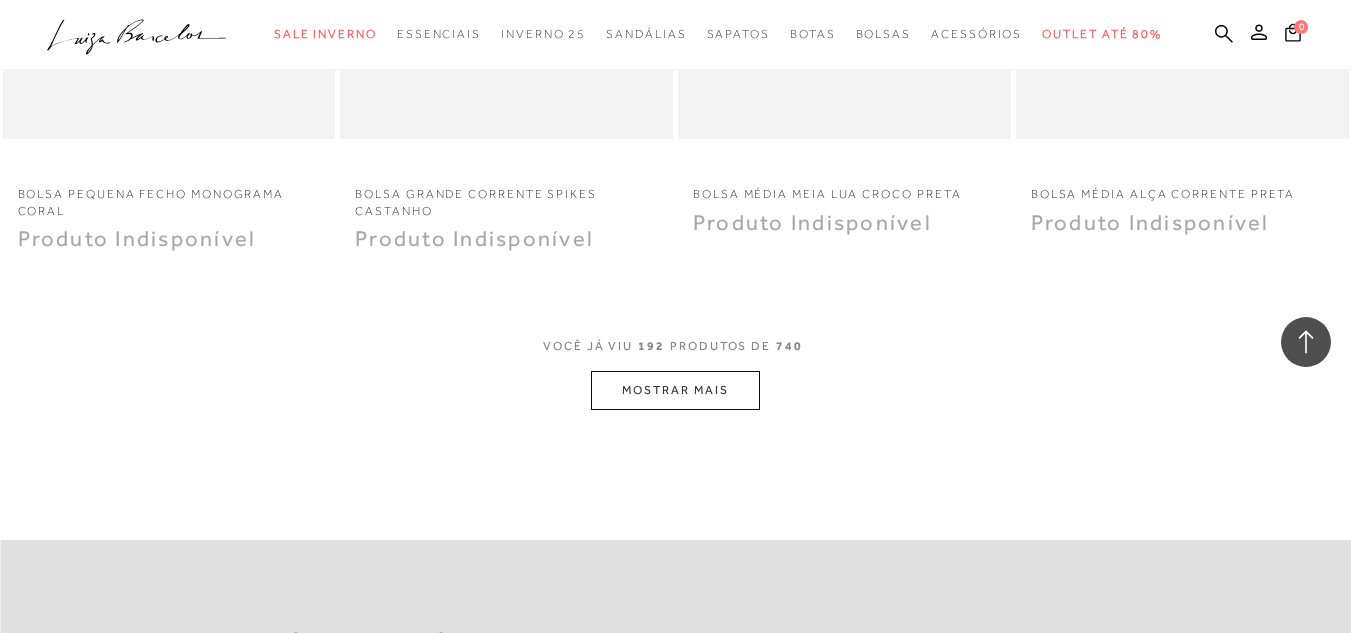 scroll, scrollTop: 31100, scrollLeft: 0, axis: vertical 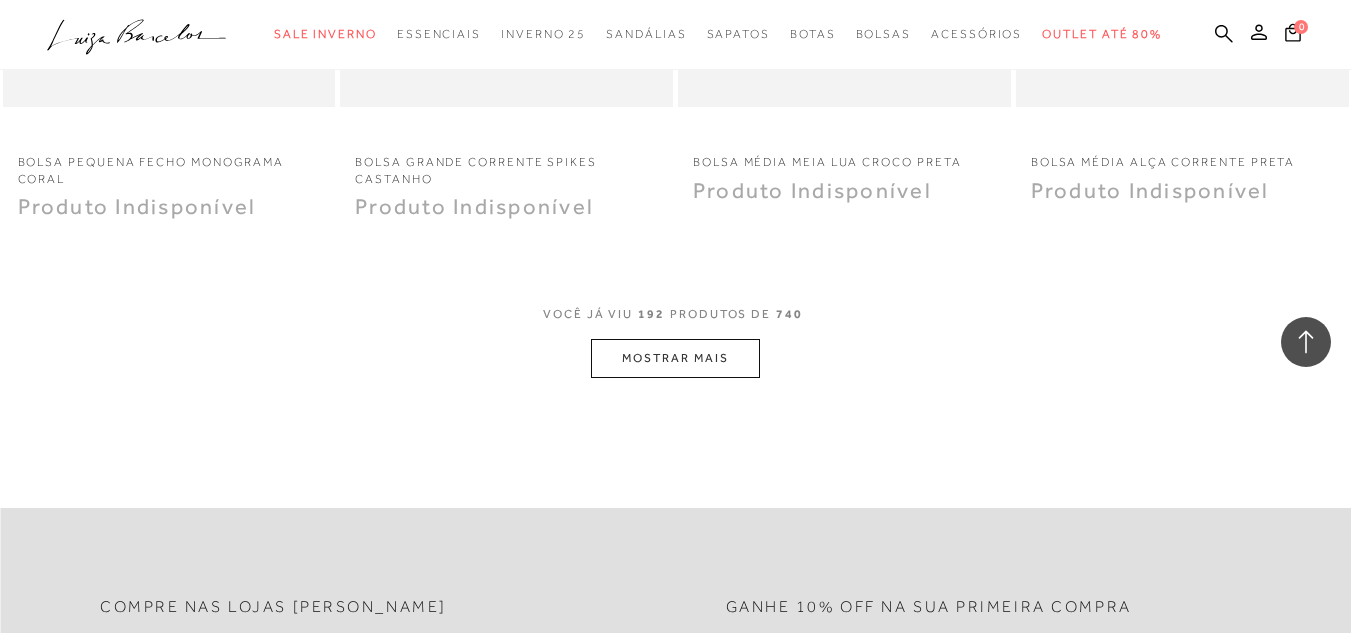 click on "MOSTRAR MAIS" at bounding box center (675, 358) 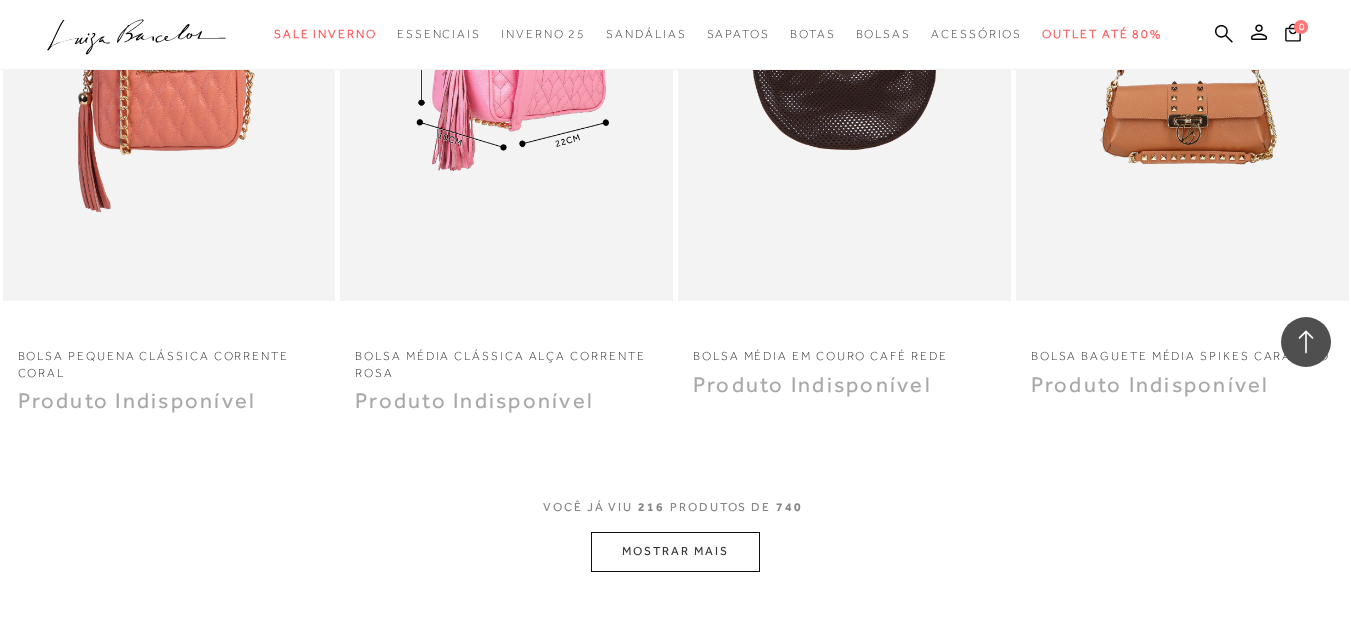 scroll, scrollTop: 34800, scrollLeft: 0, axis: vertical 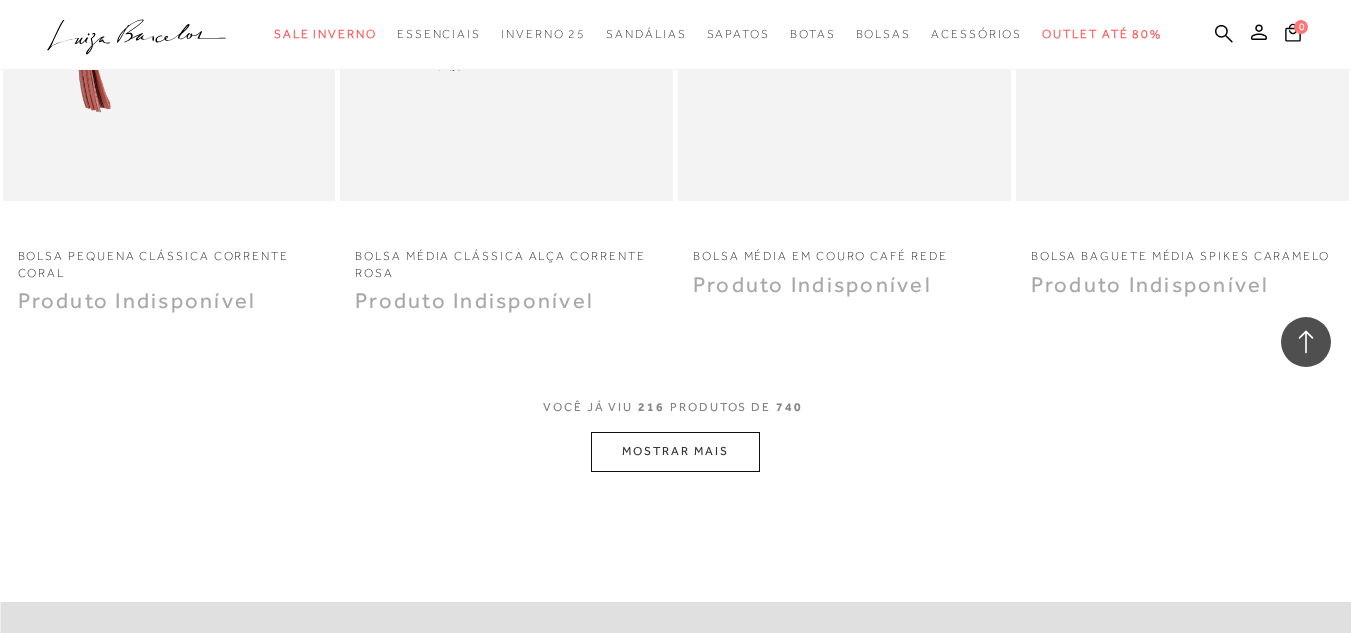 click on "MOSTRAR MAIS" at bounding box center (675, 451) 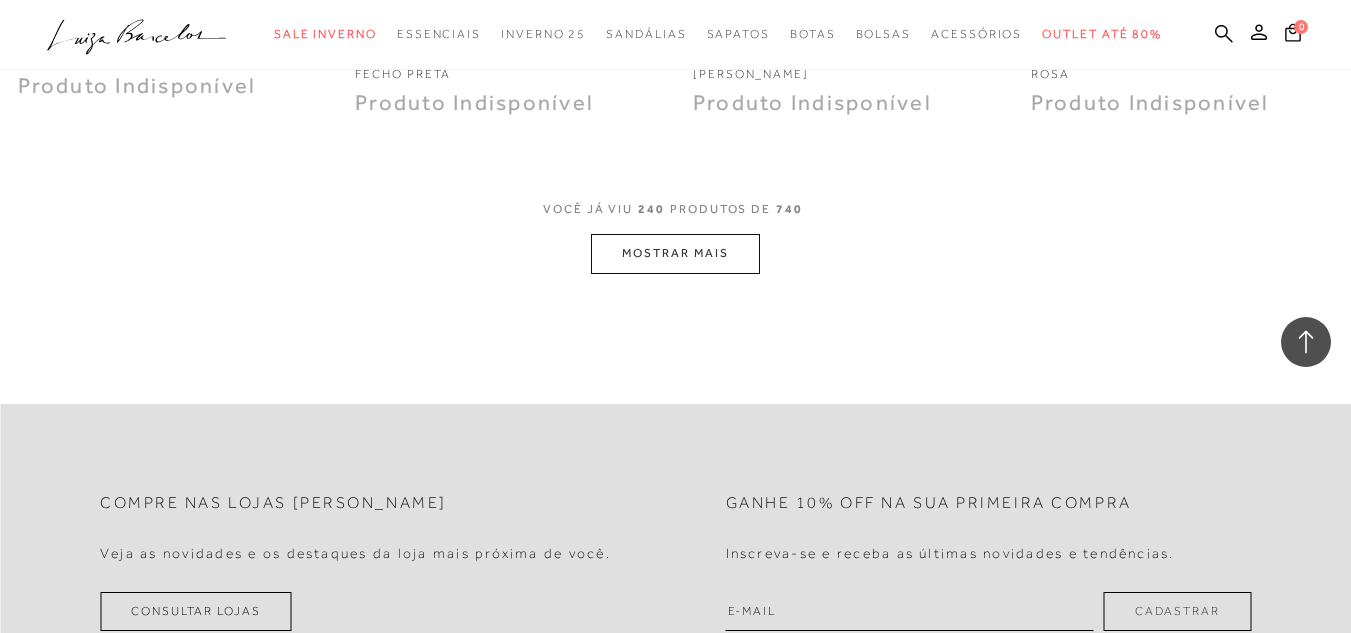 scroll, scrollTop: 38800, scrollLeft: 0, axis: vertical 